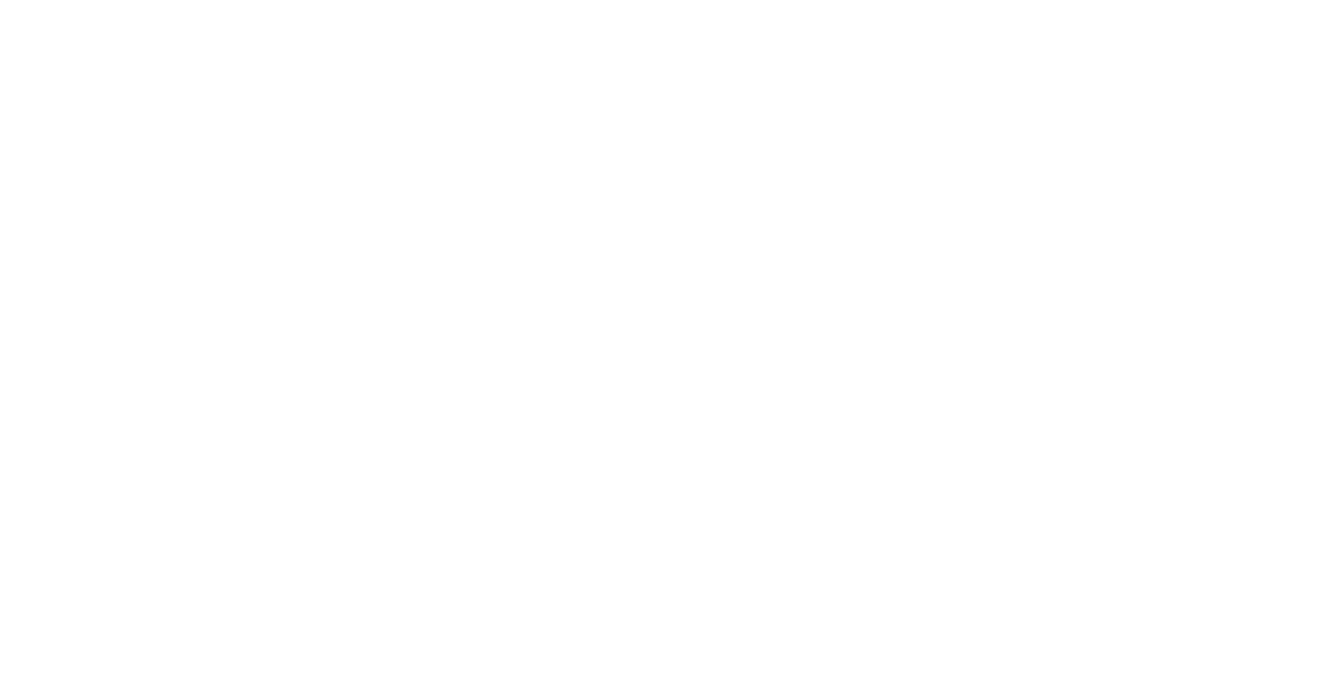scroll, scrollTop: 0, scrollLeft: 0, axis: both 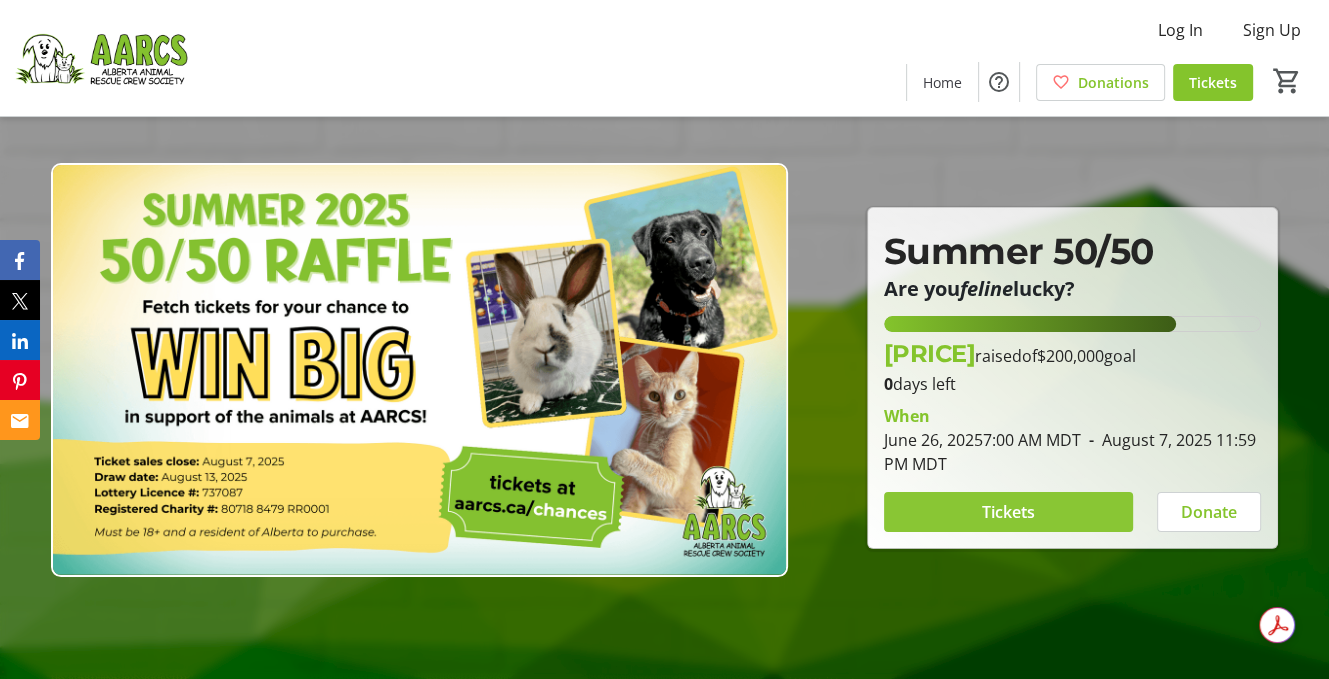 click on "Tickets" at bounding box center (1008, 512) 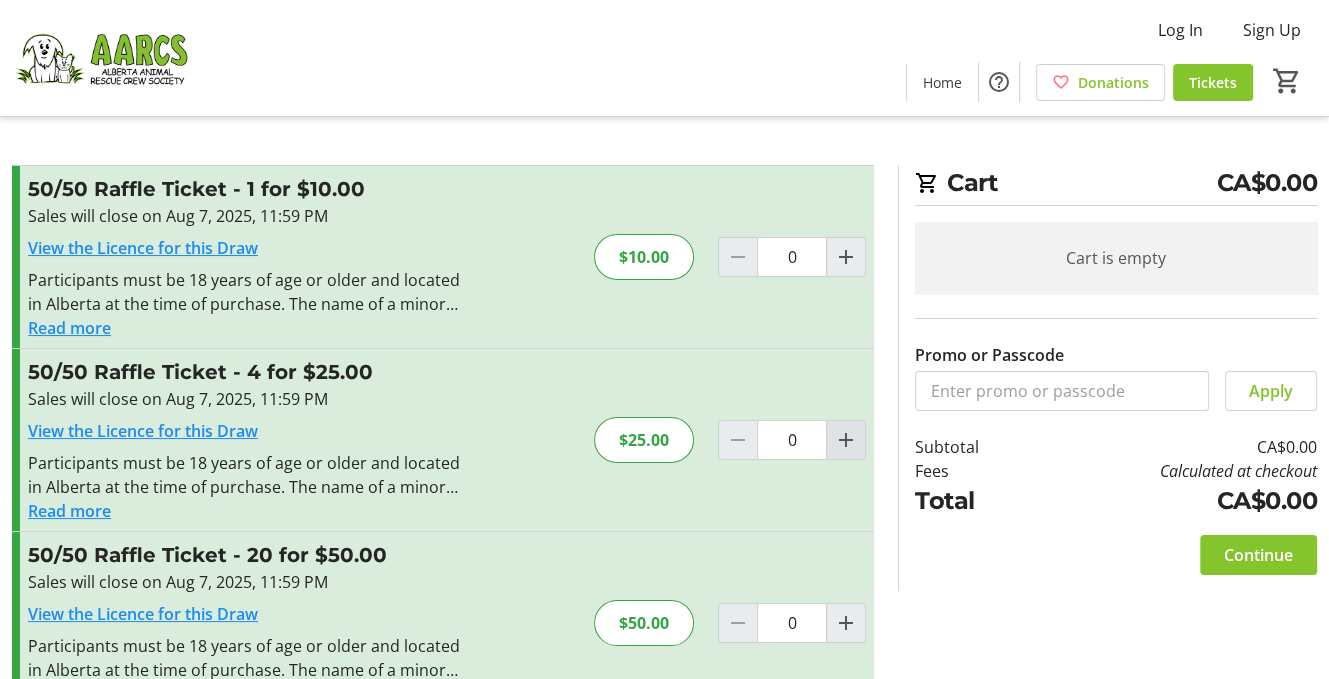 click 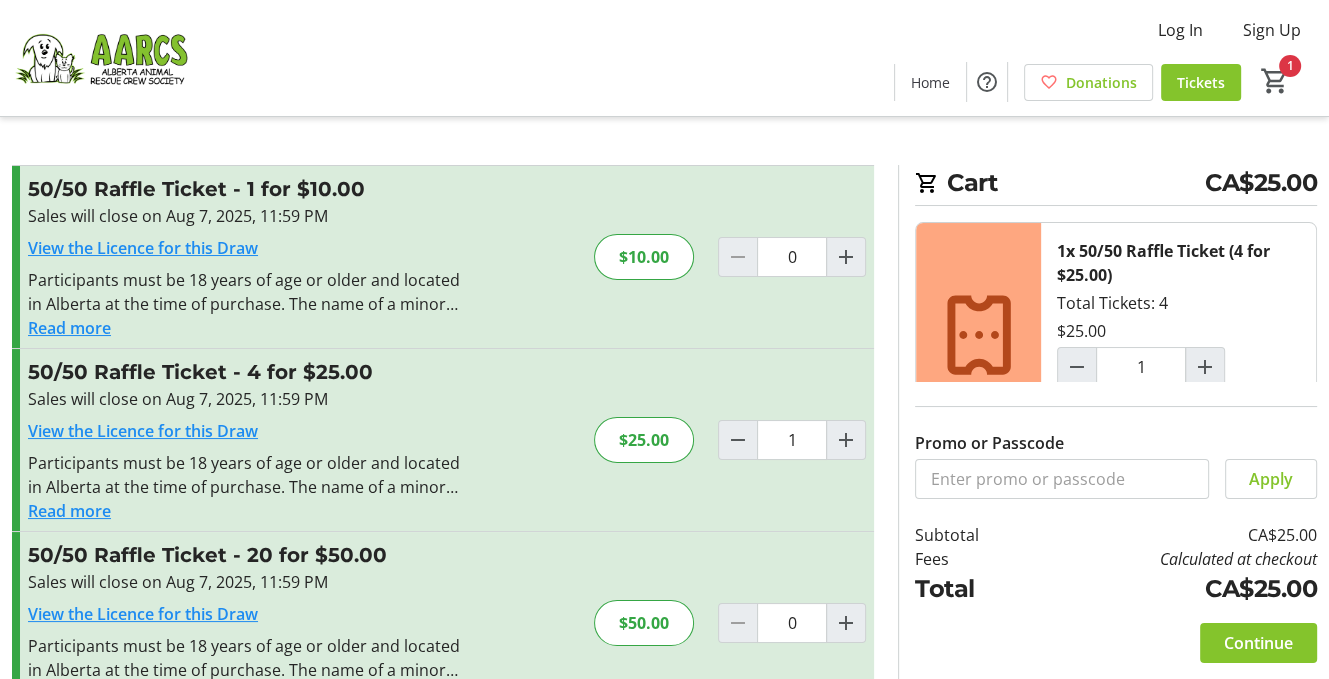 scroll, scrollTop: 166, scrollLeft: 0, axis: vertical 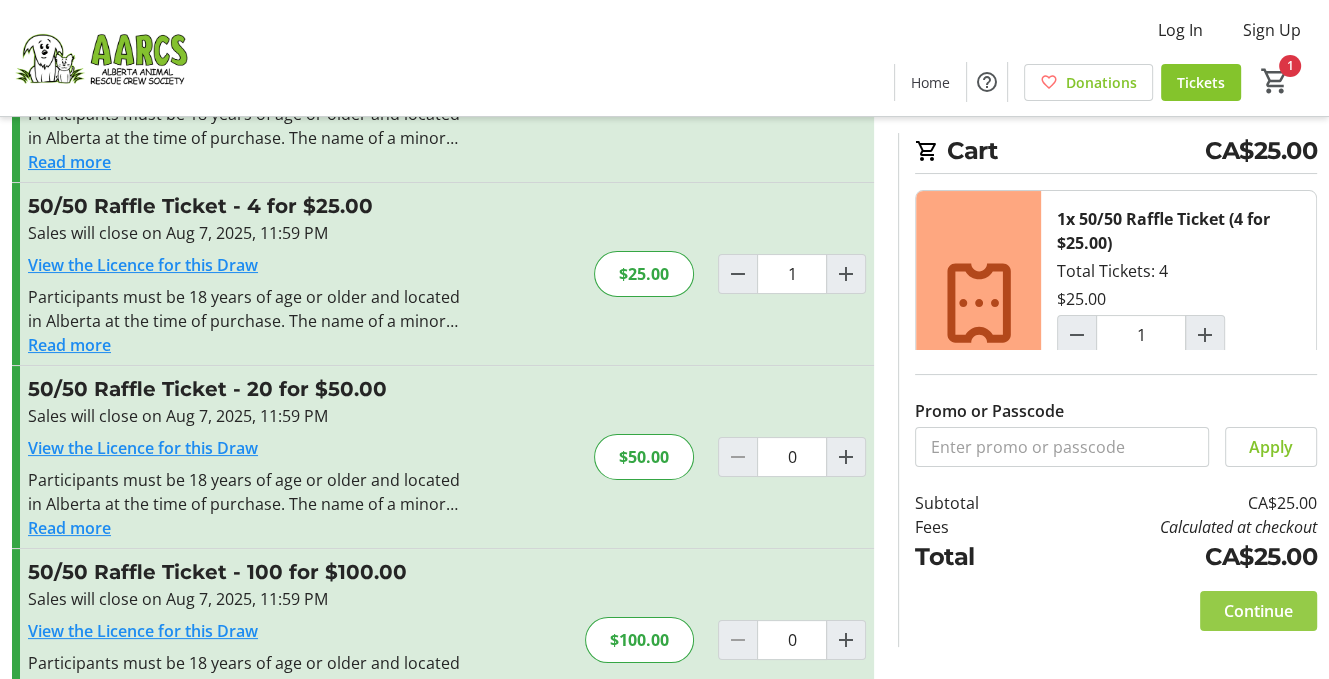 click on "Continue" 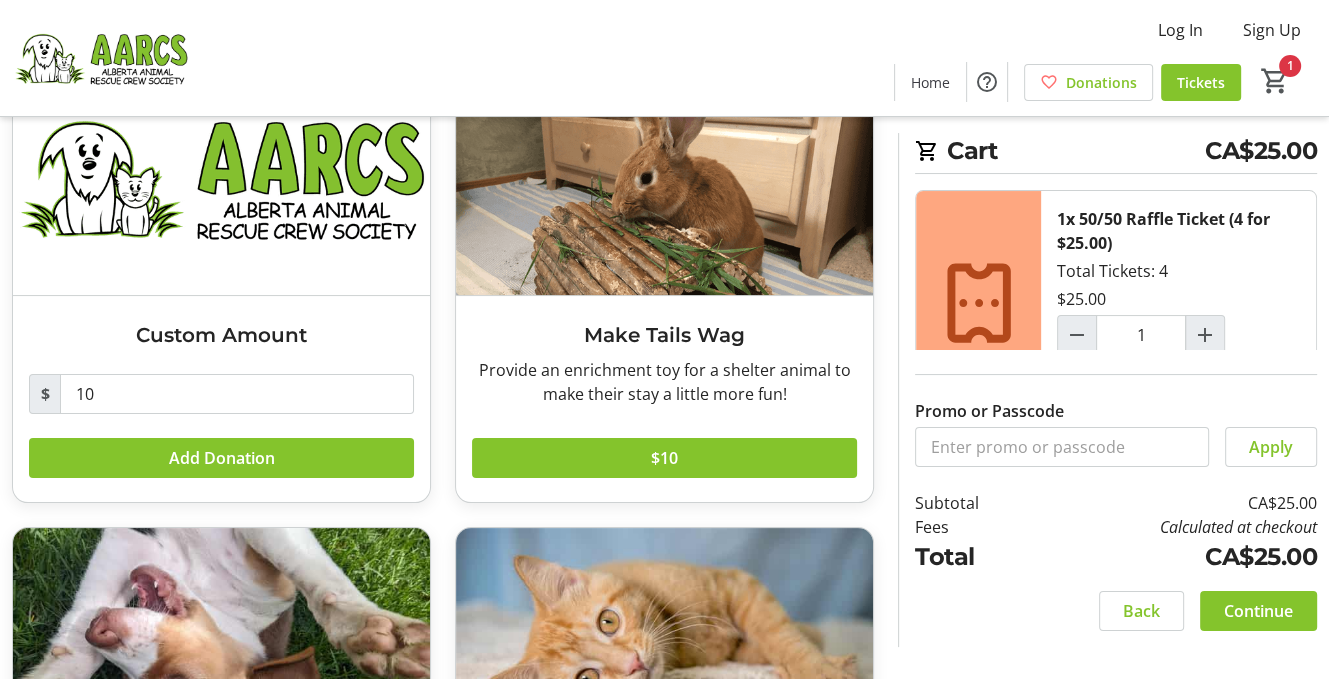 scroll, scrollTop: 333, scrollLeft: 0, axis: vertical 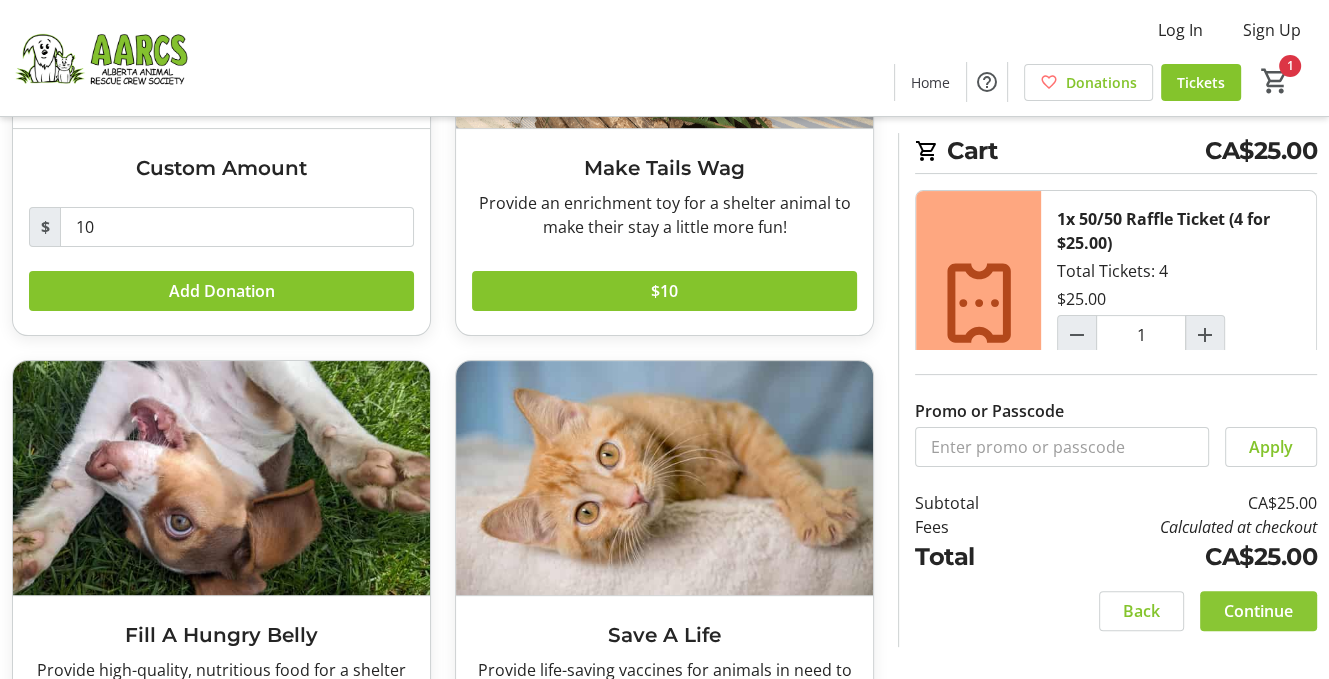 click on "Continue" 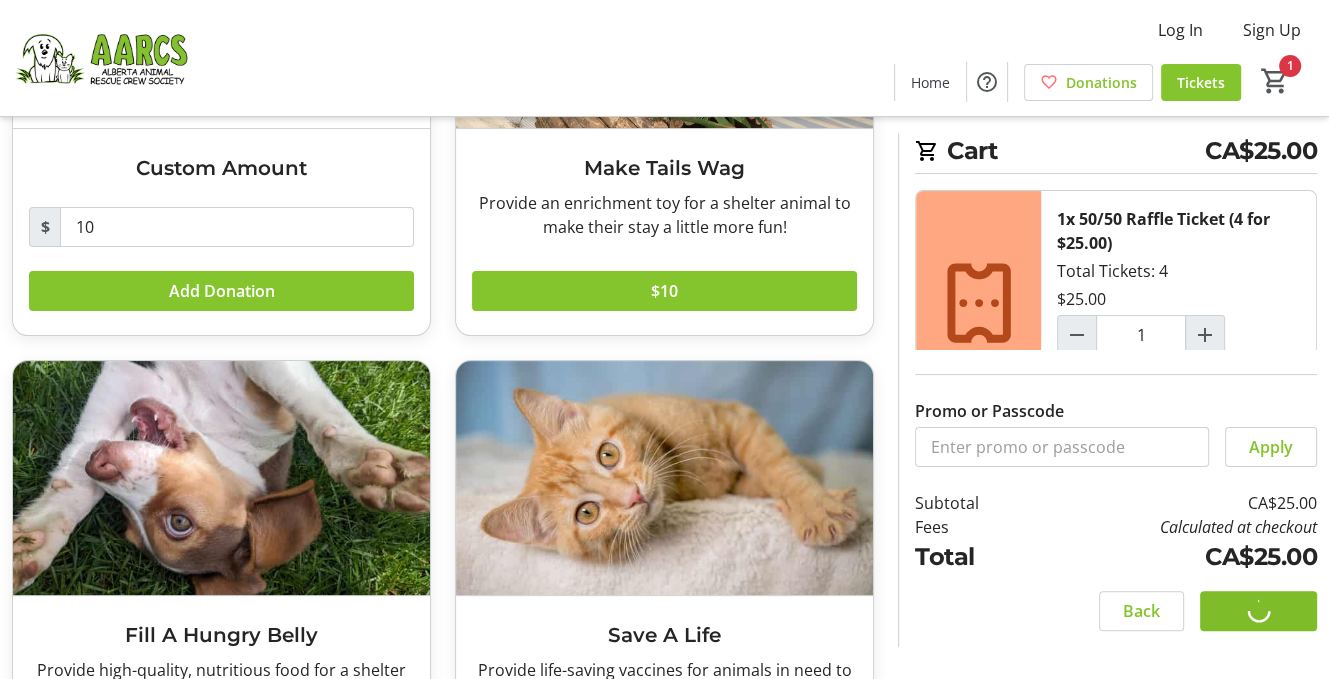 scroll, scrollTop: 0, scrollLeft: 0, axis: both 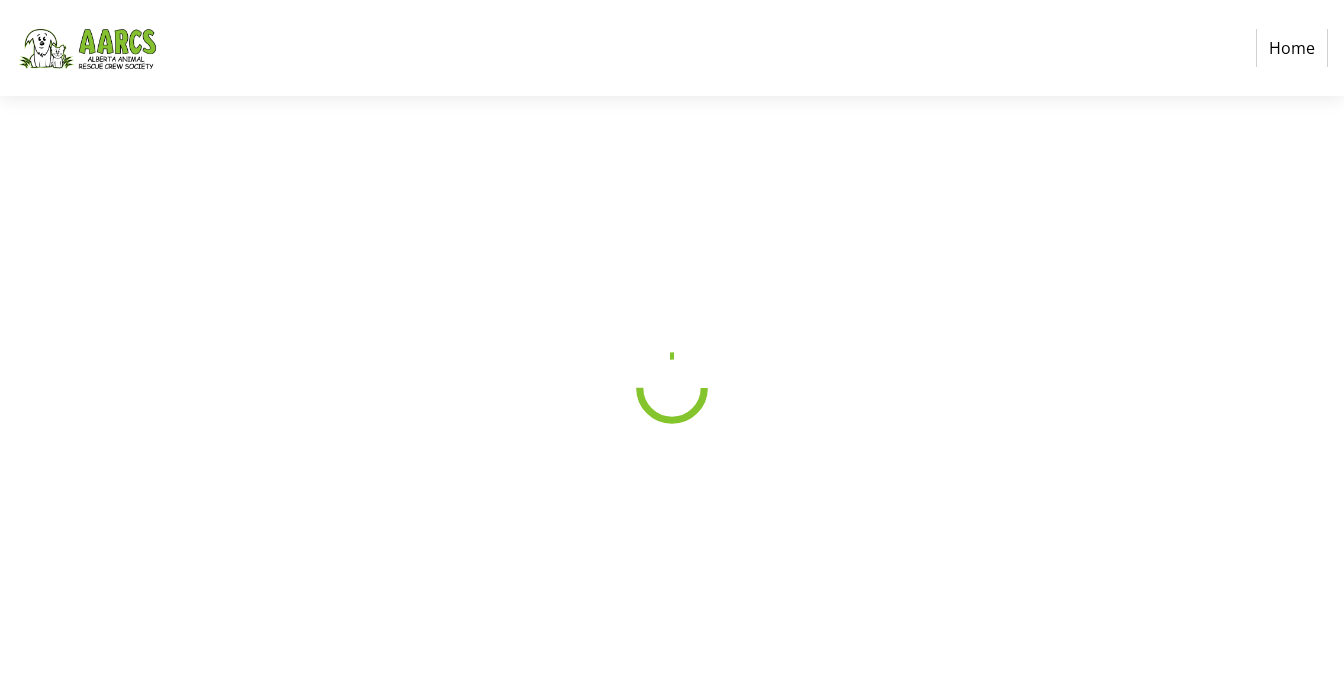 select on "CA" 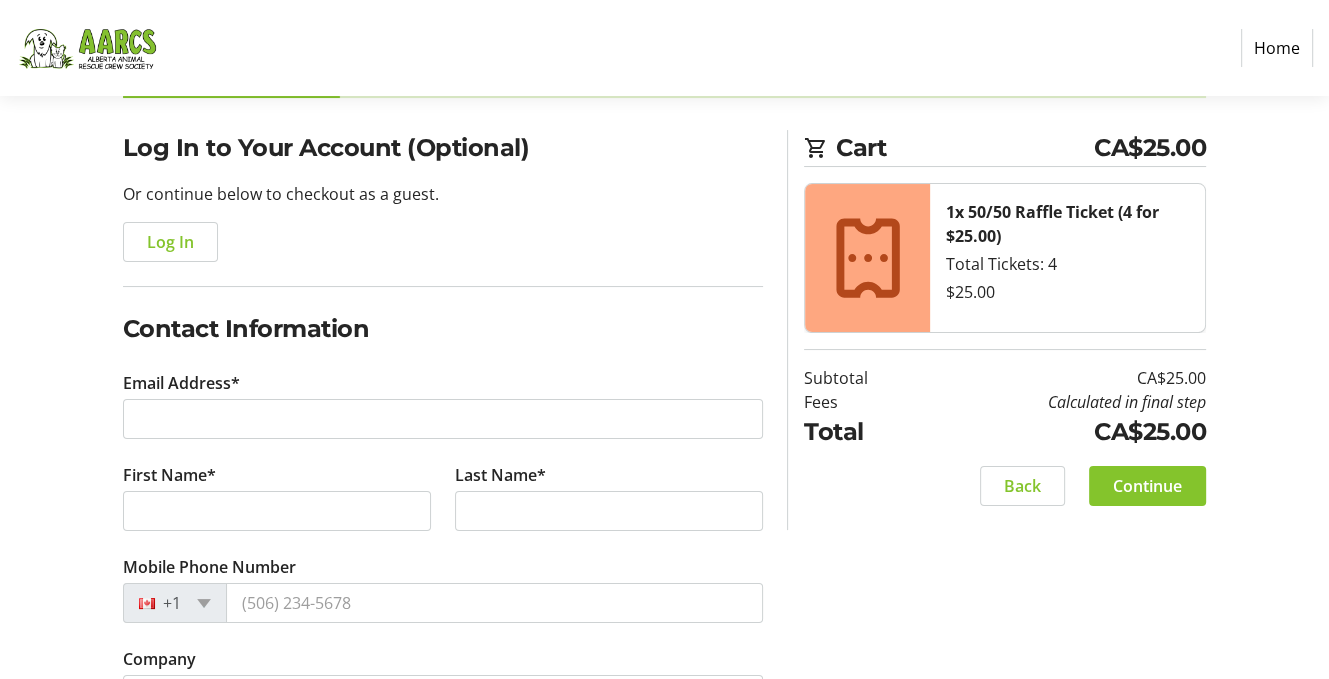 scroll, scrollTop: 166, scrollLeft: 0, axis: vertical 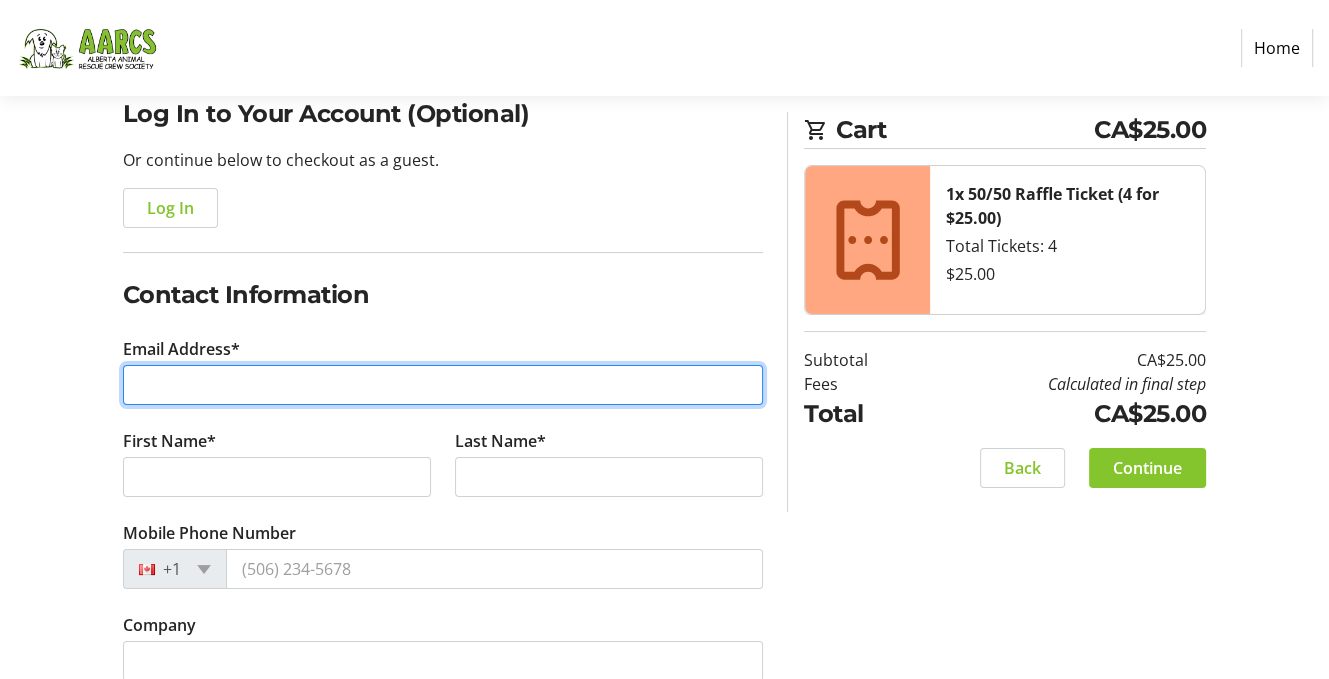 click on "Email Address*" at bounding box center [443, 385] 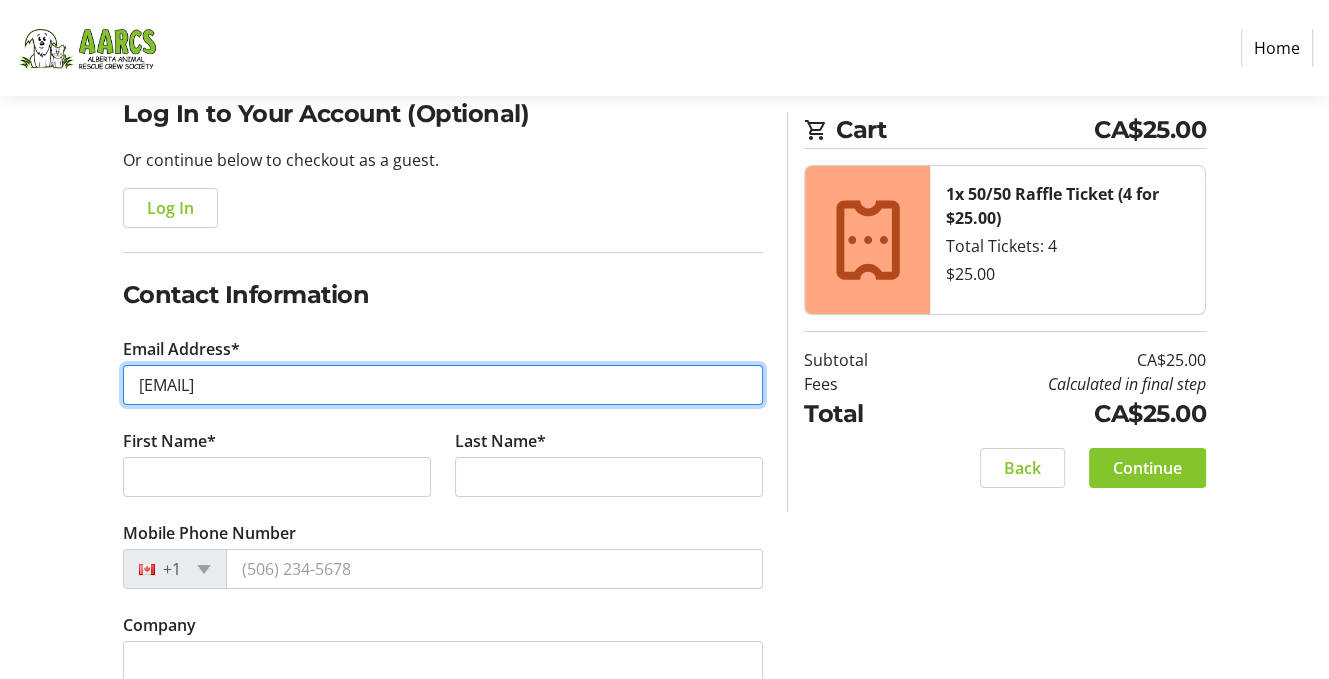 type on "[EMAIL]" 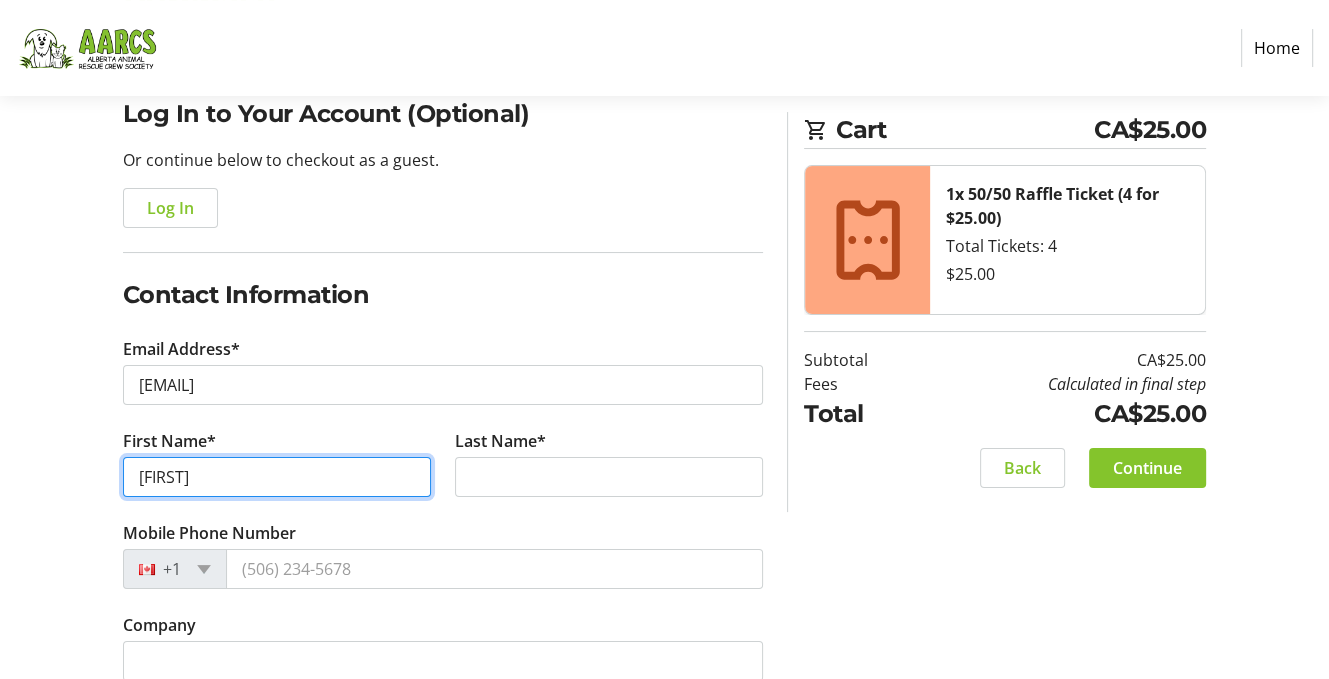 type on "[FIRST]" 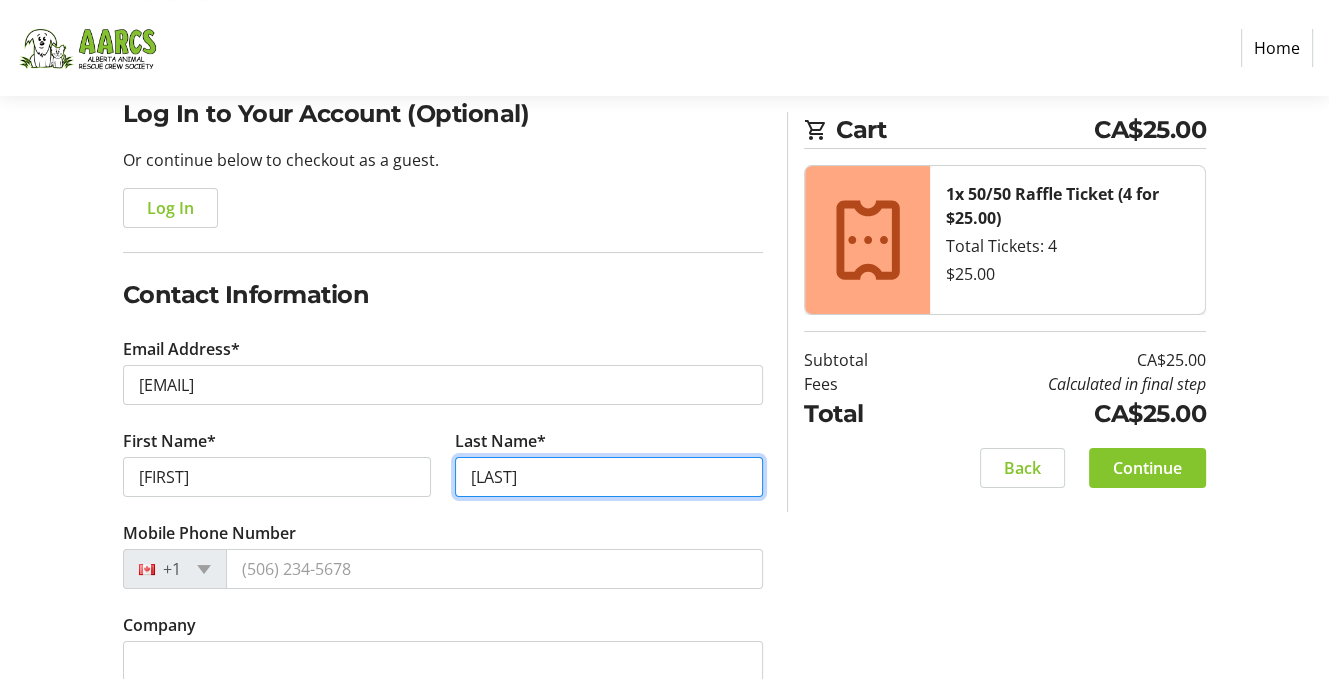 type on "[LAST]" 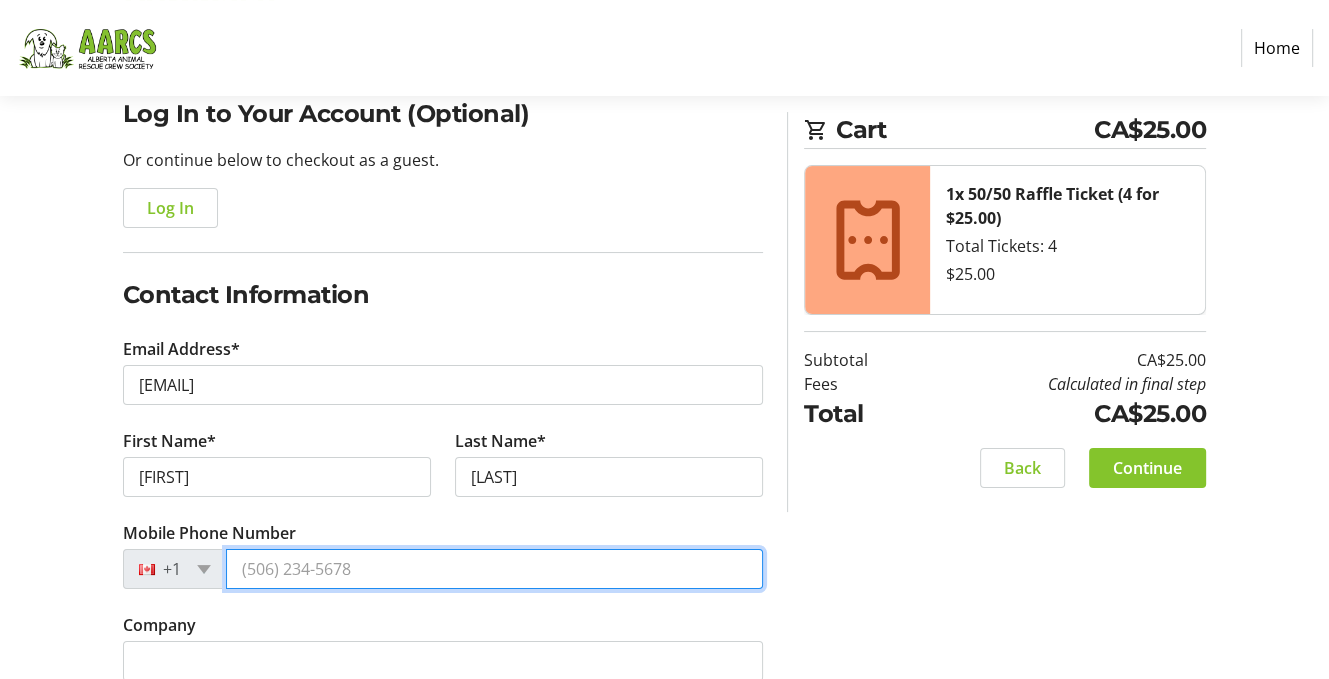 click on "Mobile Phone Number" at bounding box center [495, 569] 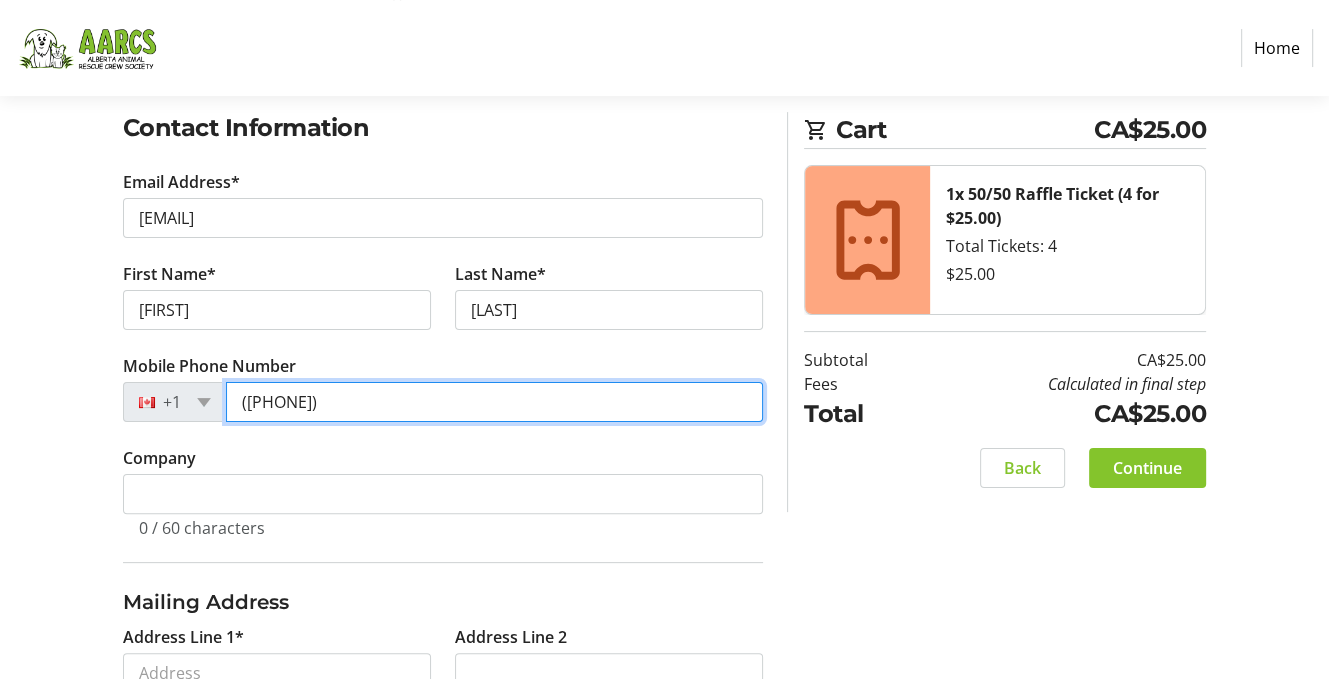scroll, scrollTop: 500, scrollLeft: 0, axis: vertical 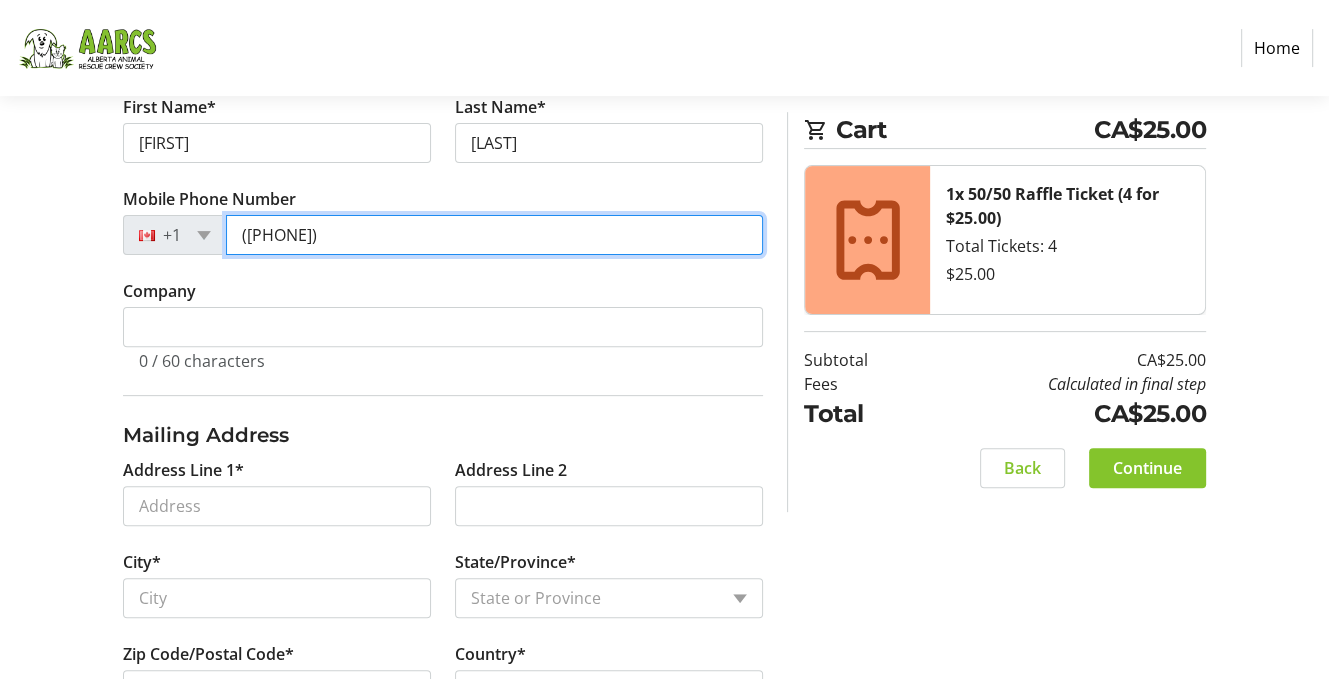 type on "([PHONE])" 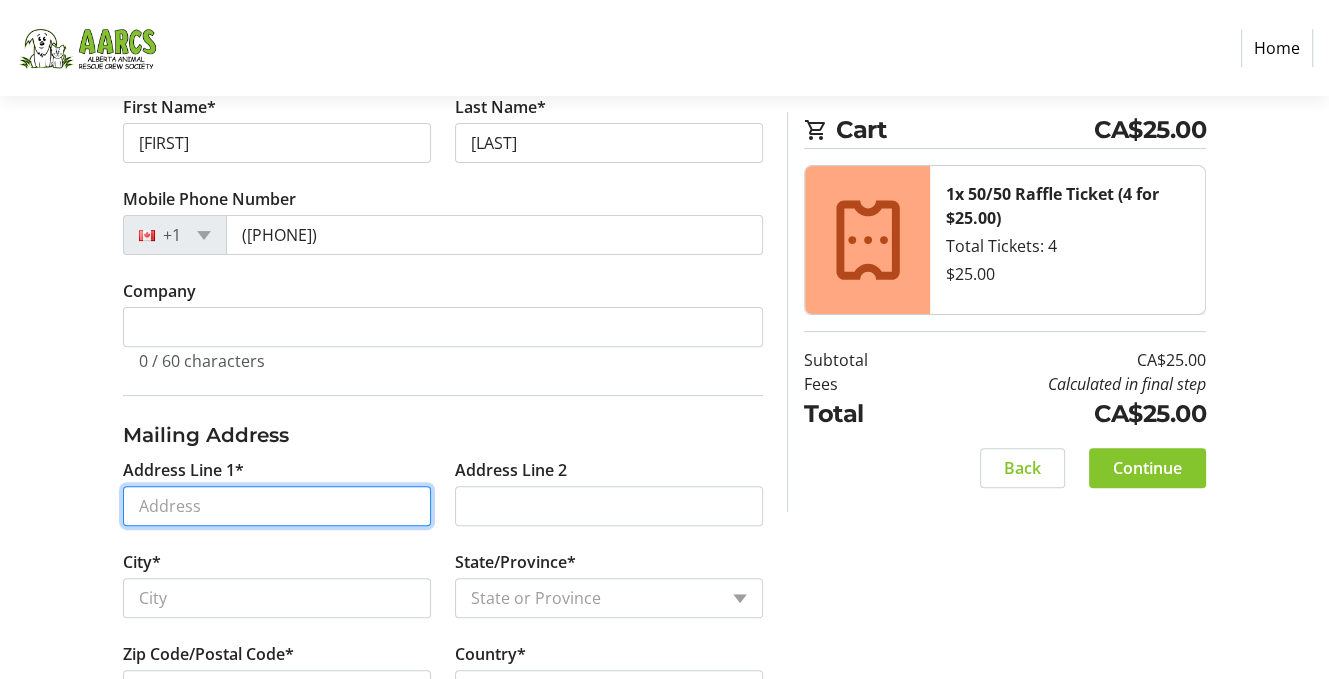 drag, startPoint x: 138, startPoint y: 501, endPoint x: 156, endPoint y: 498, distance: 18.248287 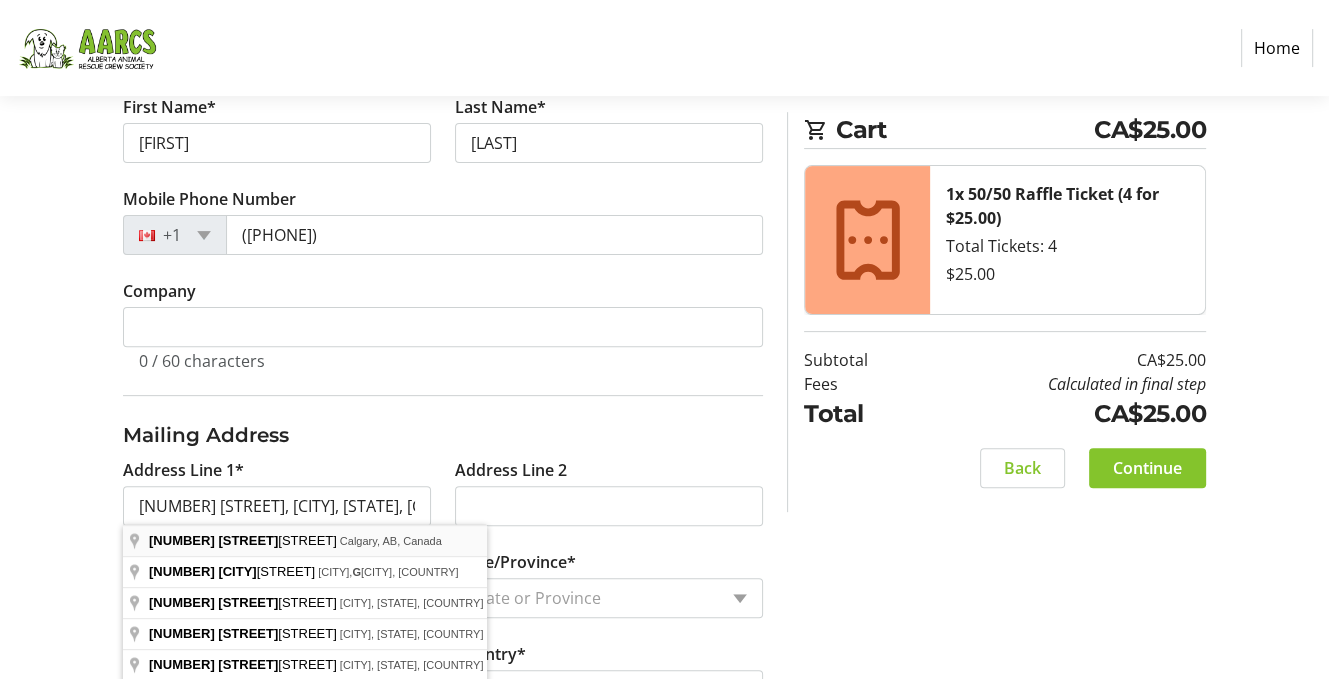 type on "[NUMBER] [STREET]" 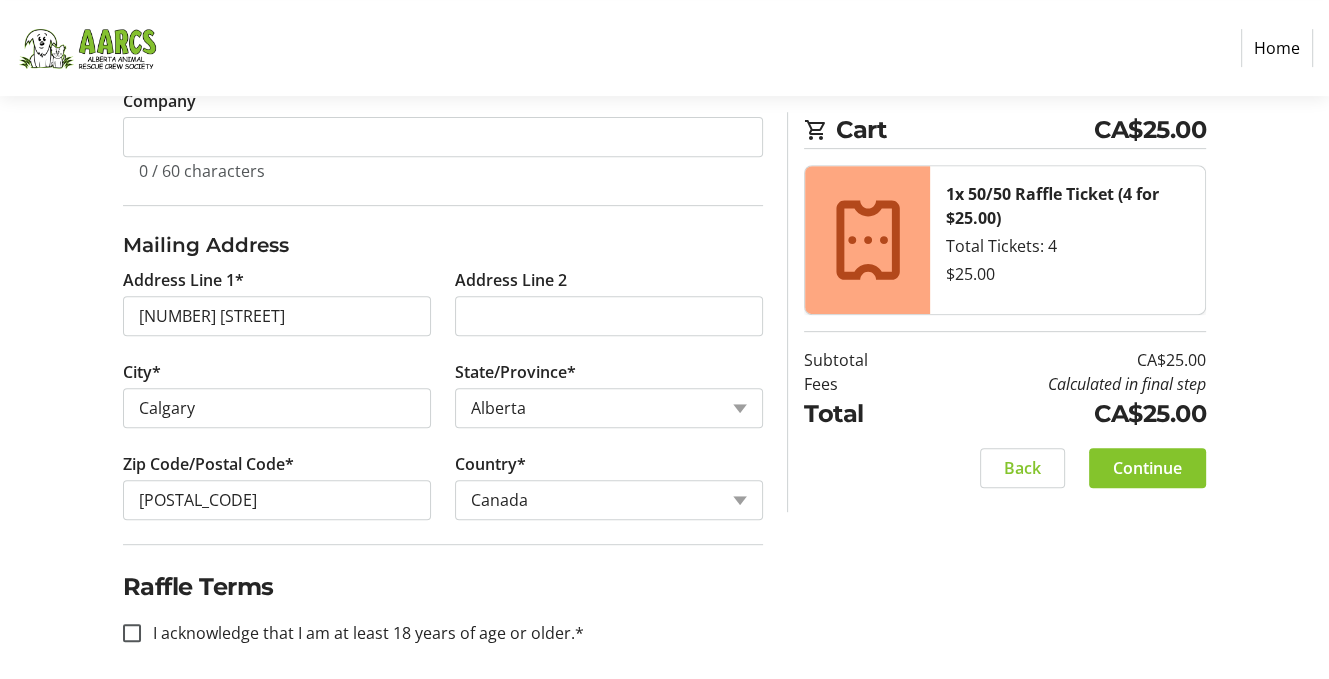 scroll, scrollTop: 700, scrollLeft: 0, axis: vertical 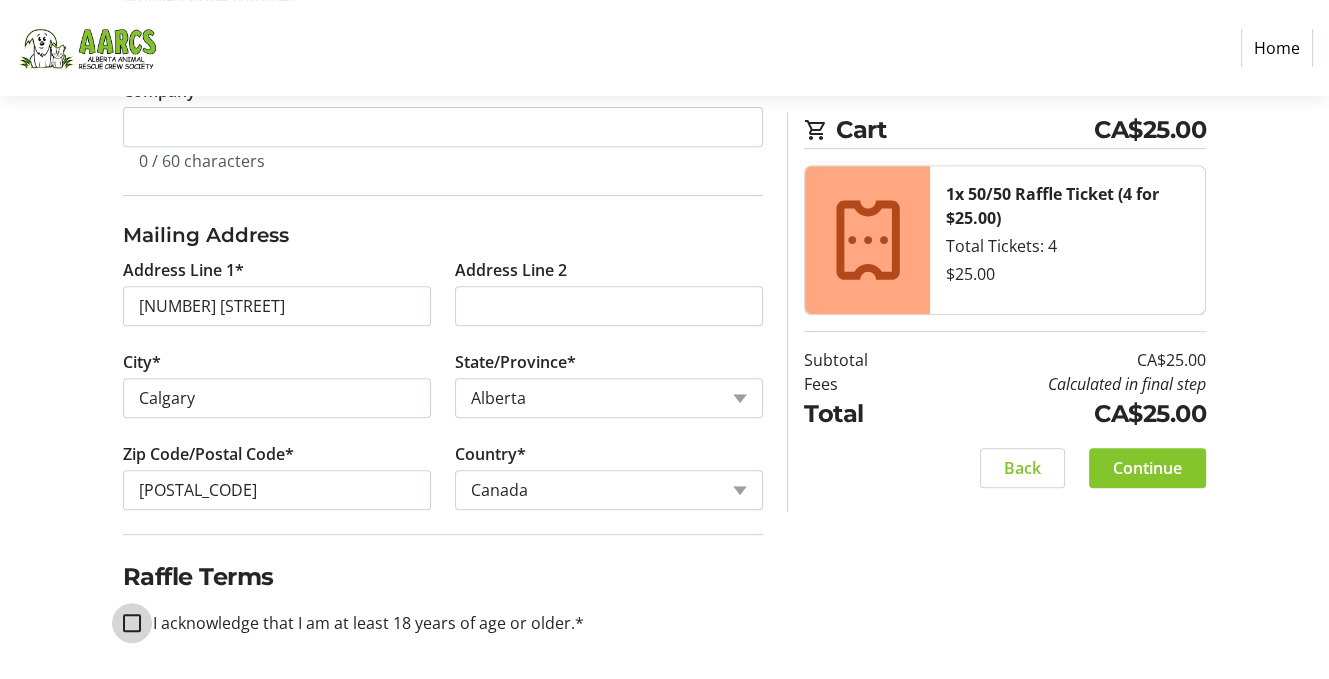 click on "I acknowledge that I am at least 18 years of age or older.*" at bounding box center (132, 623) 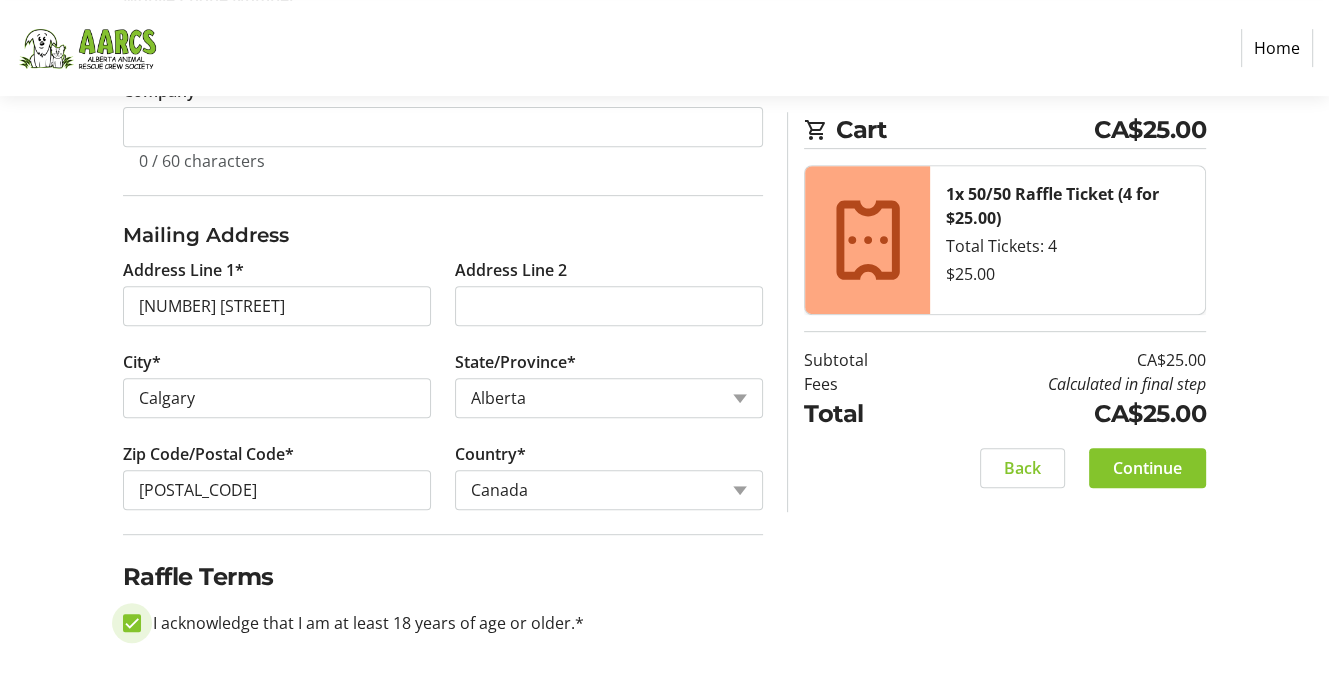 checkbox on "true" 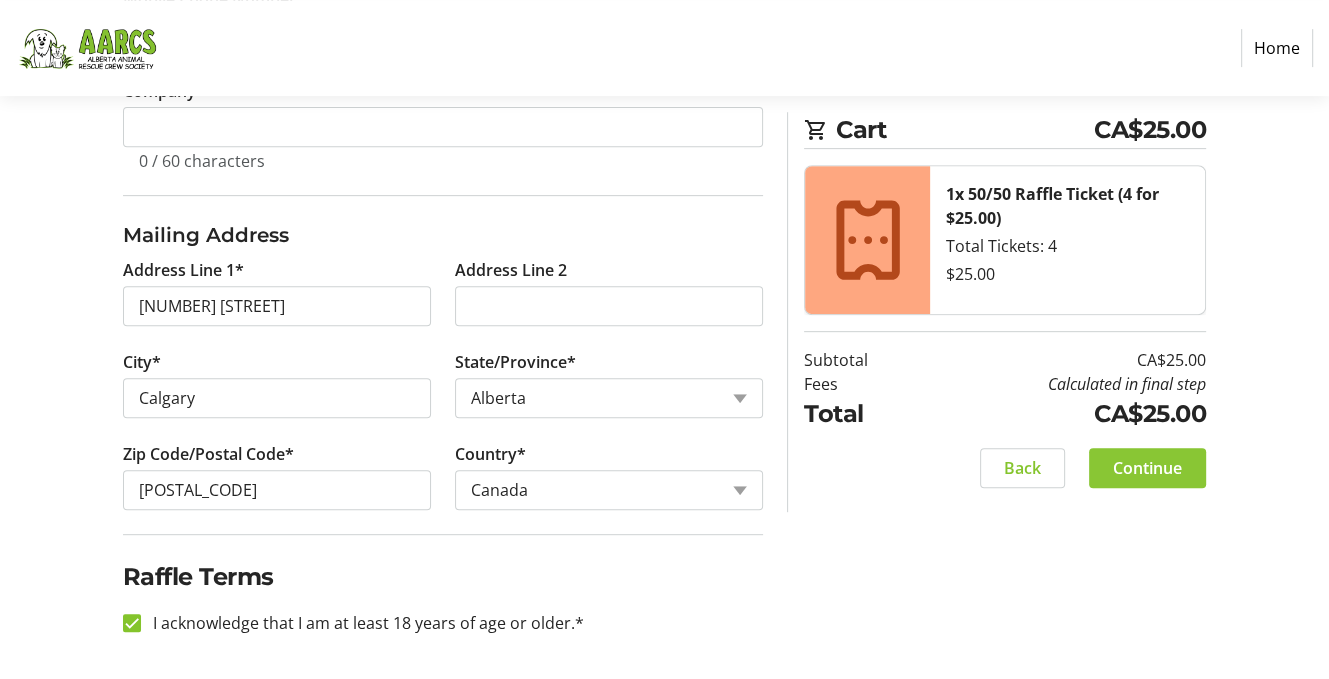 click on "Continue" 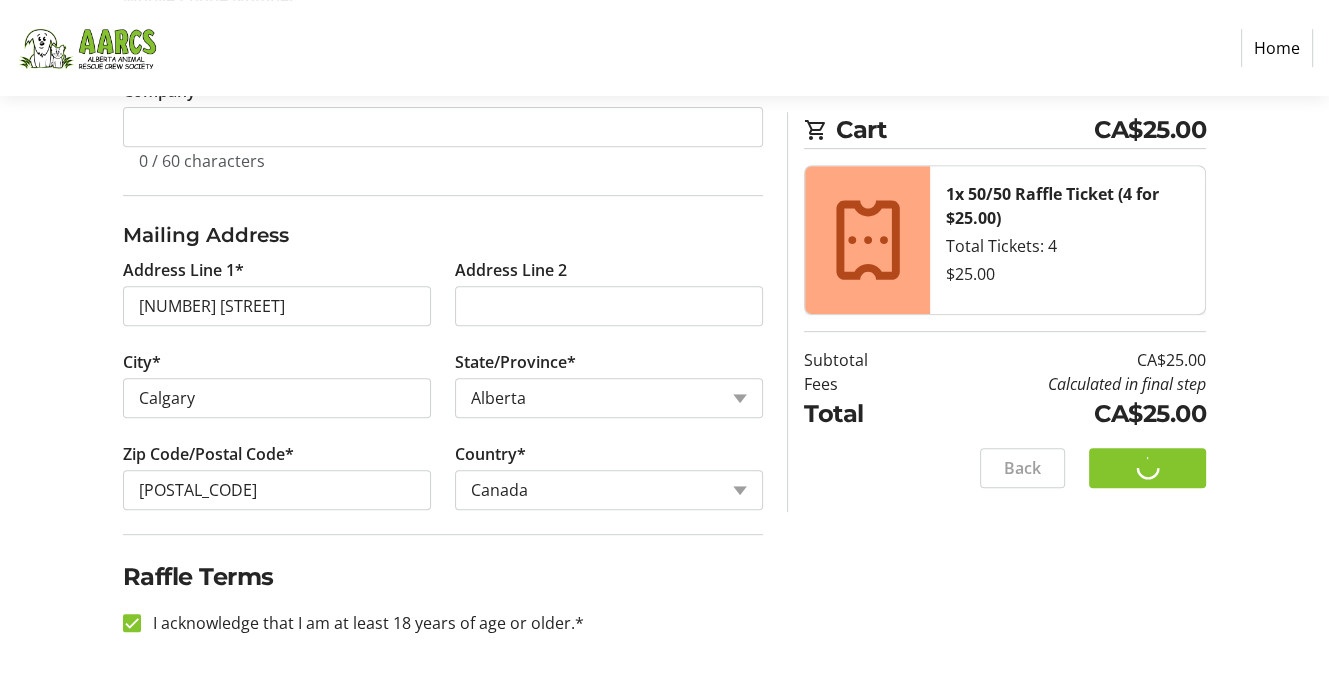 scroll, scrollTop: 0, scrollLeft: 0, axis: both 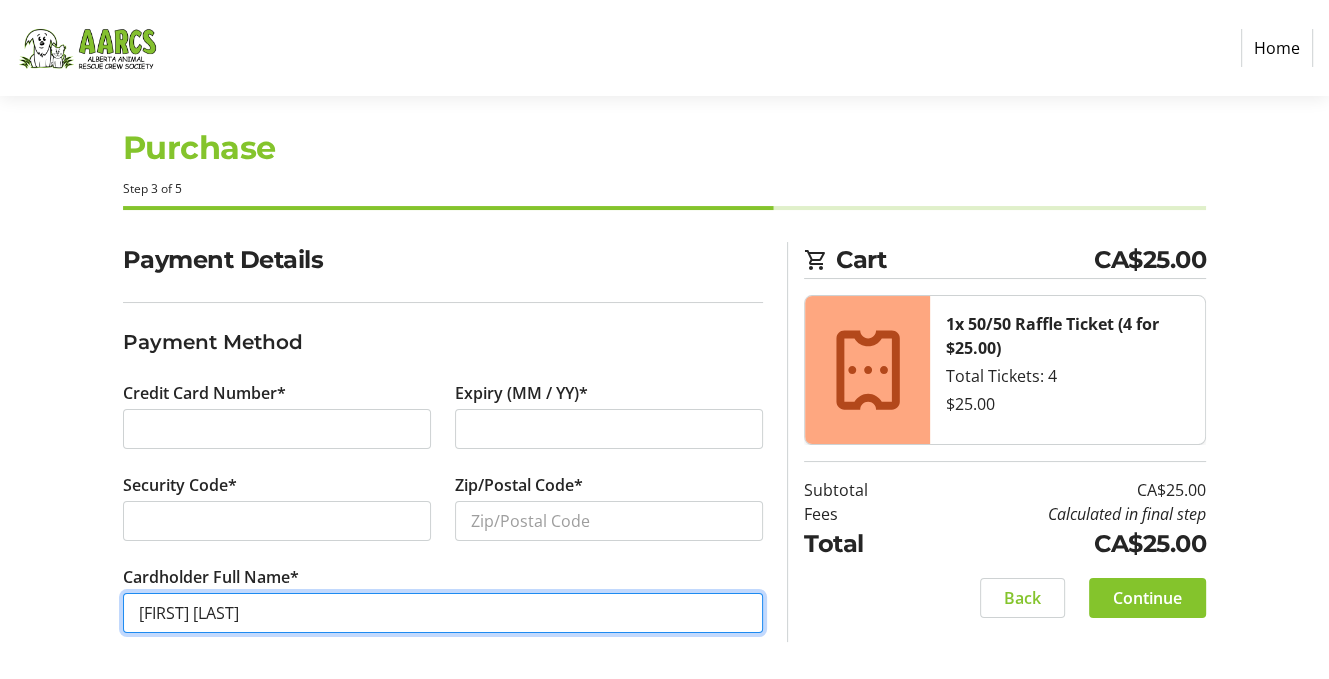 click on "[FIRST] [LAST]" at bounding box center (443, 613) 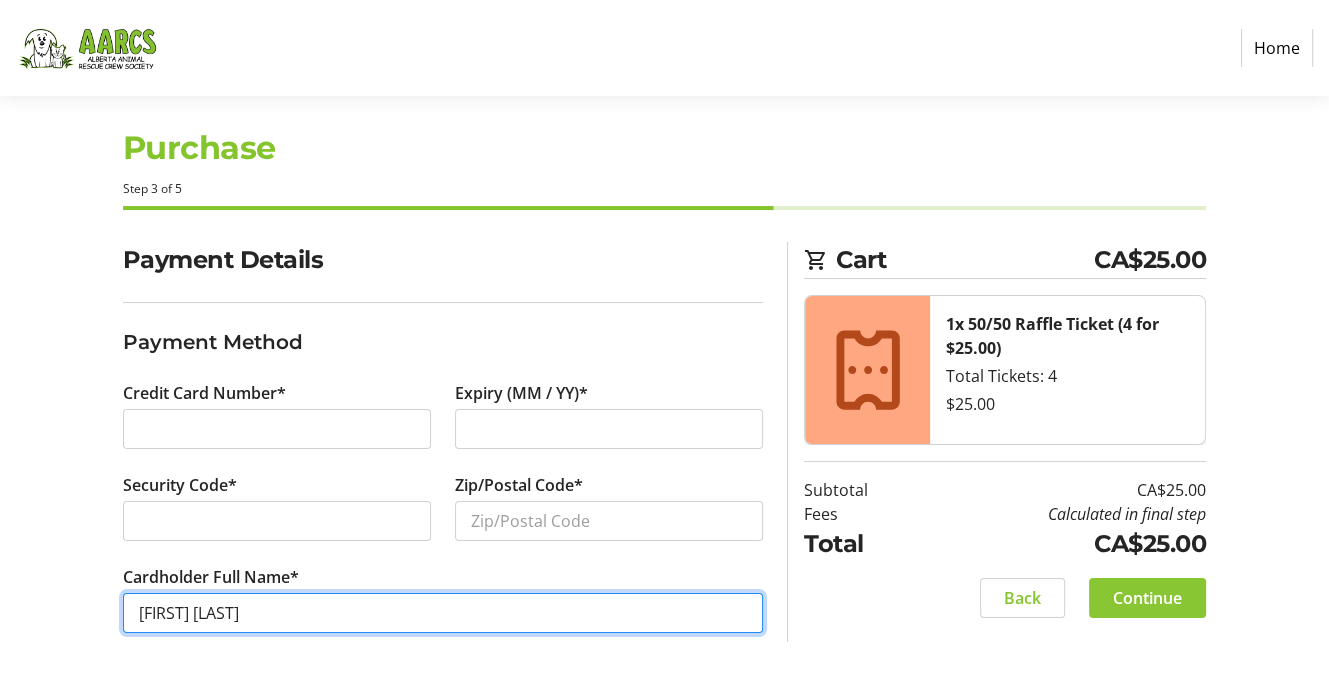 type on "[FIRST] [LAST]" 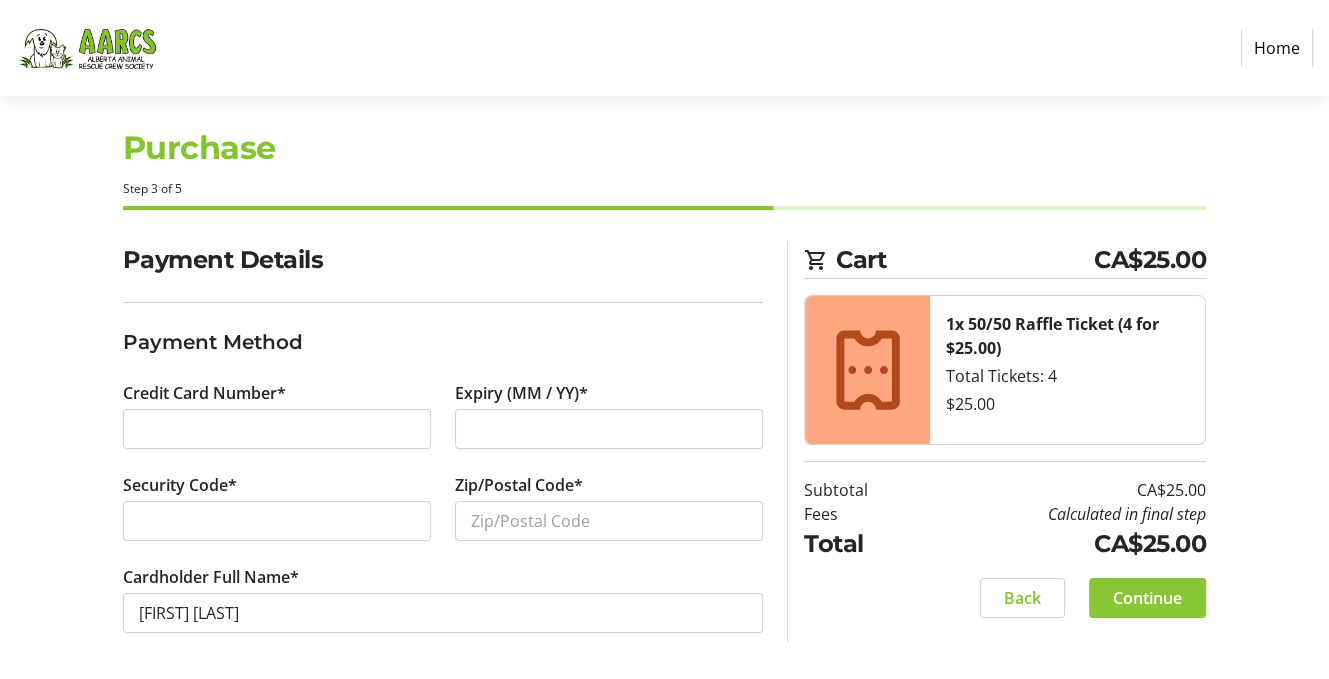 click on "Continue" 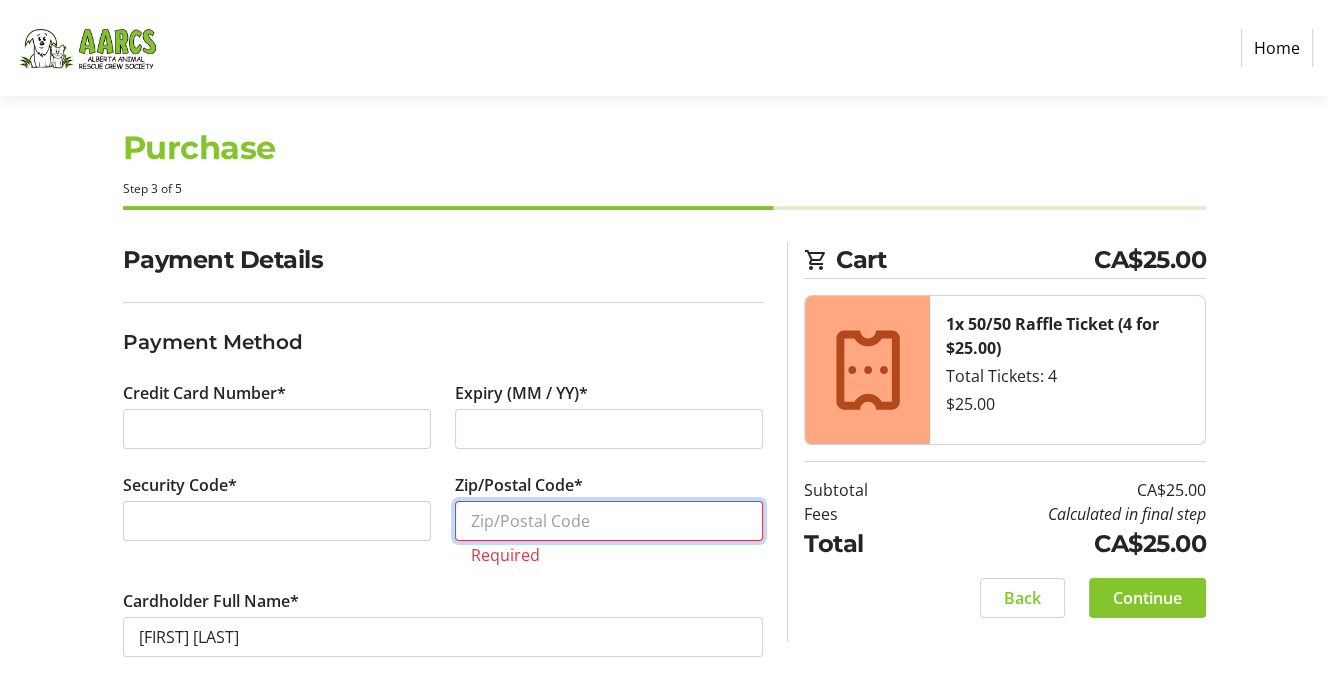 click on "Zip/Postal Code*" at bounding box center [609, 521] 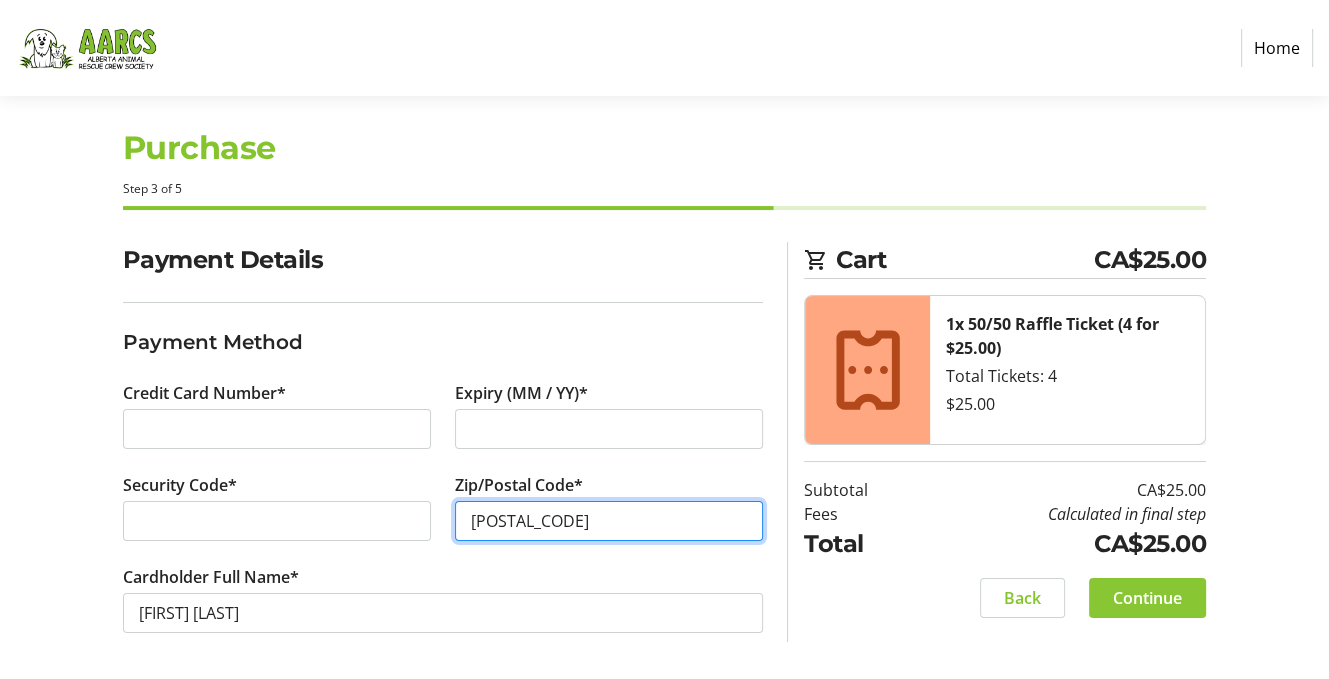 type on "[POSTAL_CODE]" 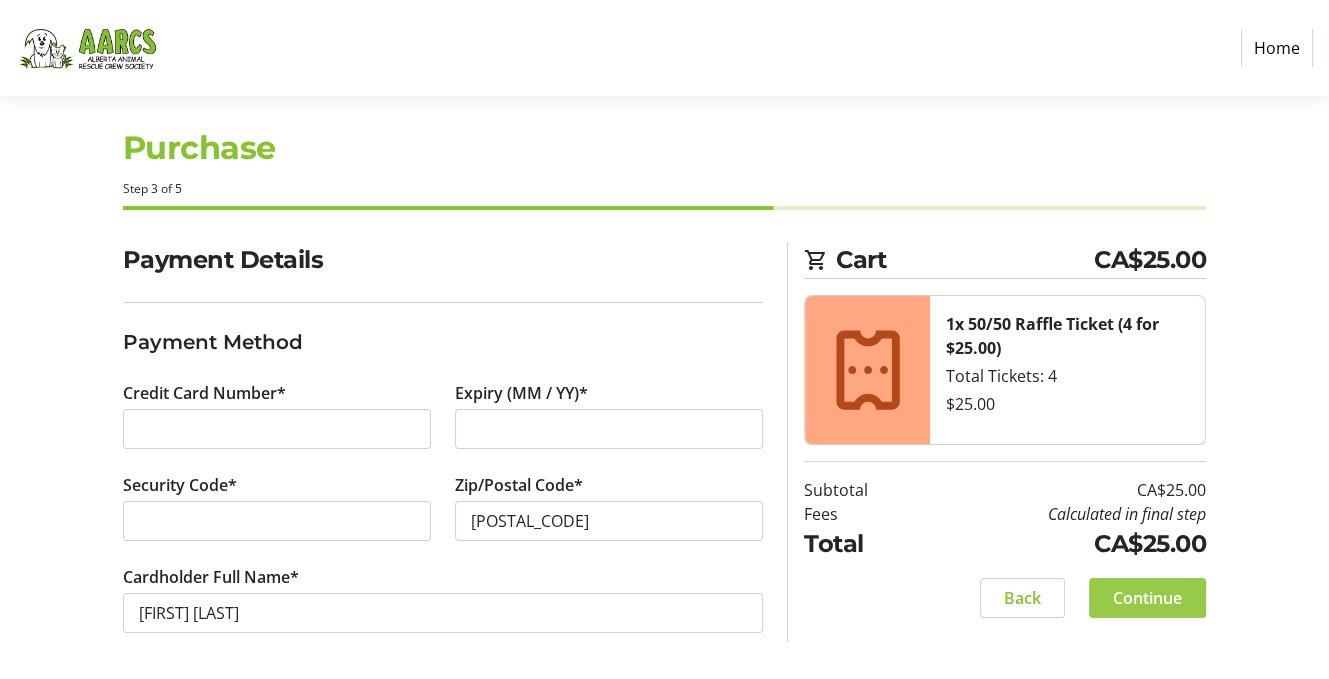 click on "Continue" 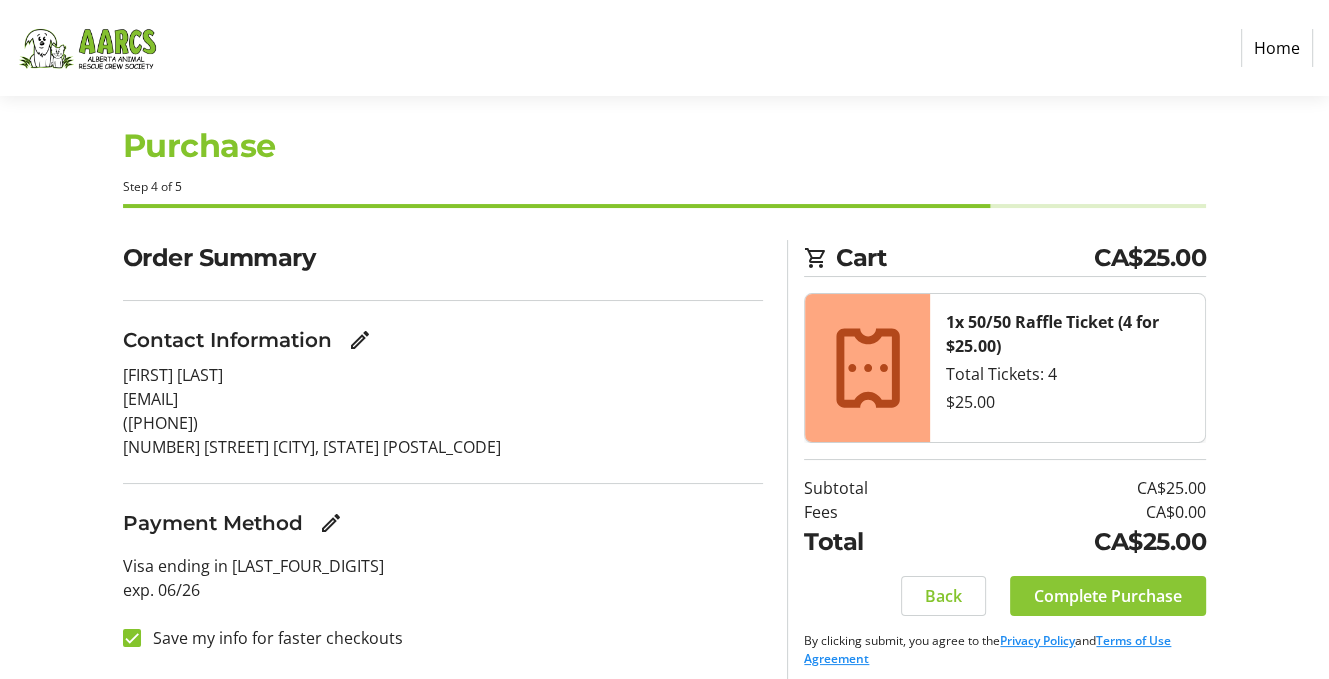 scroll, scrollTop: 34, scrollLeft: 0, axis: vertical 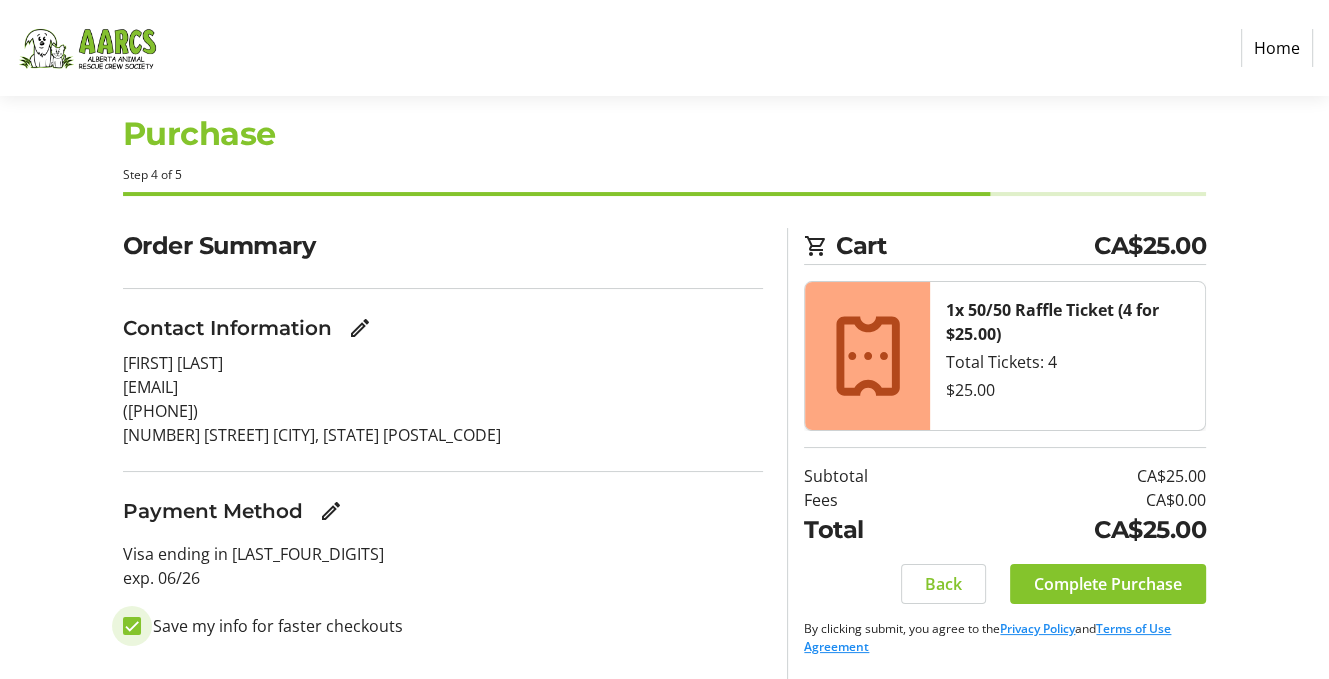 click on "Save my info for faster checkouts" at bounding box center (132, 626) 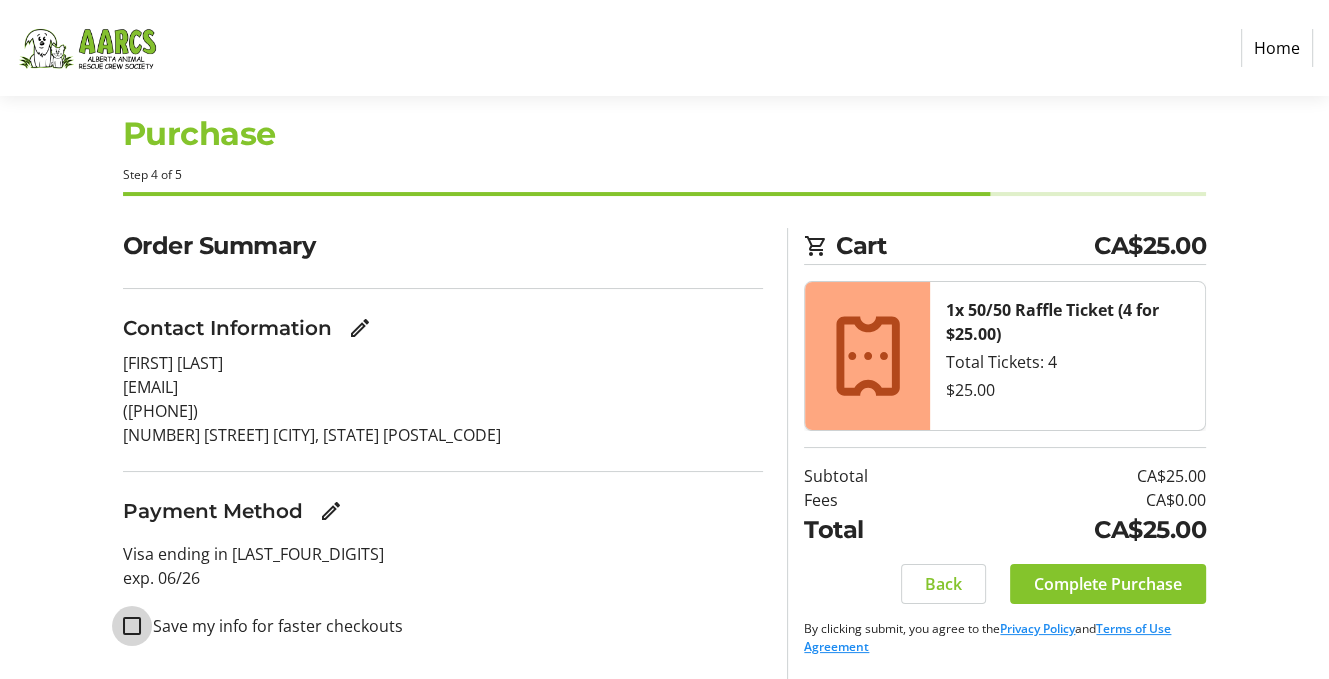 checkbox on "false" 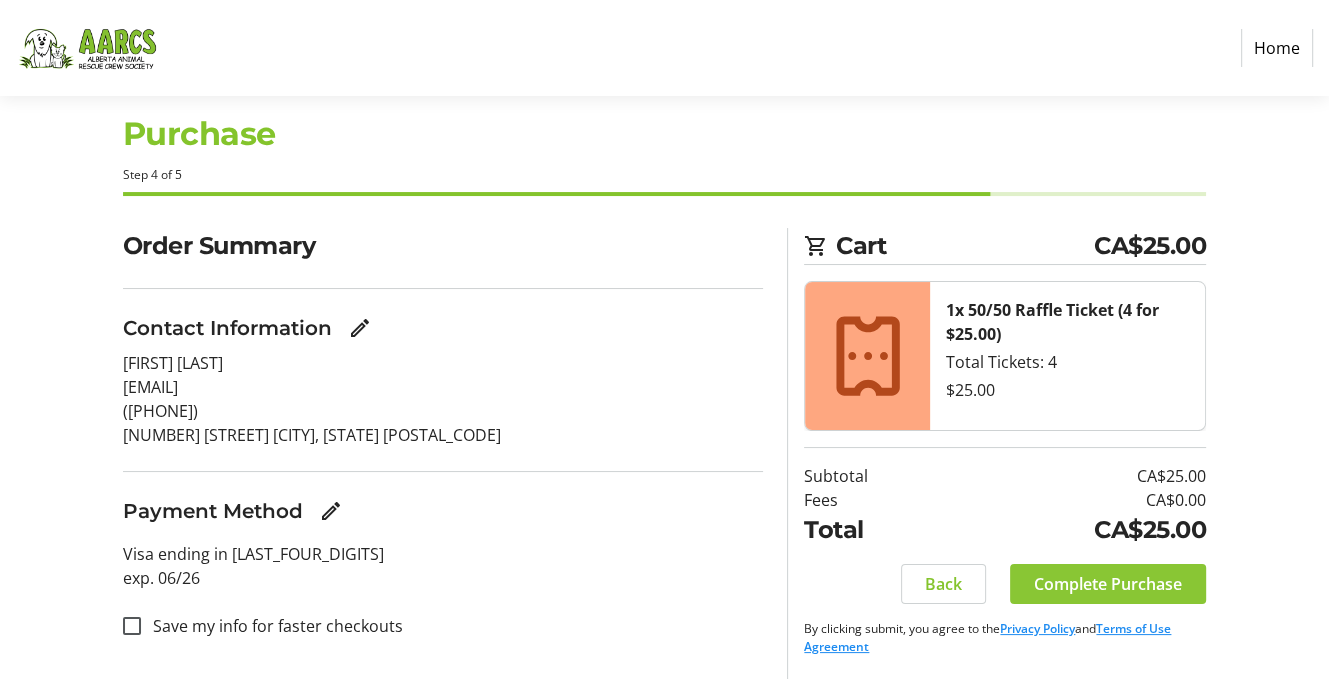 click on "Complete Purchase" 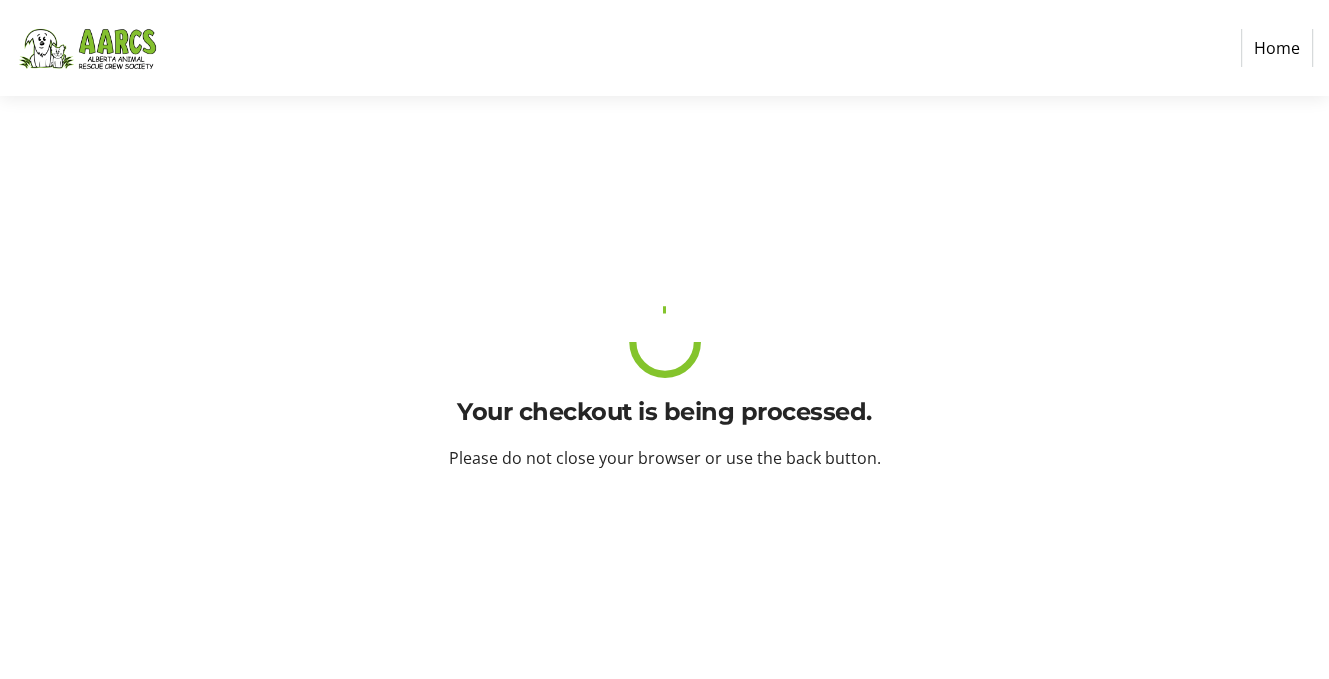 scroll, scrollTop: 0, scrollLeft: 0, axis: both 